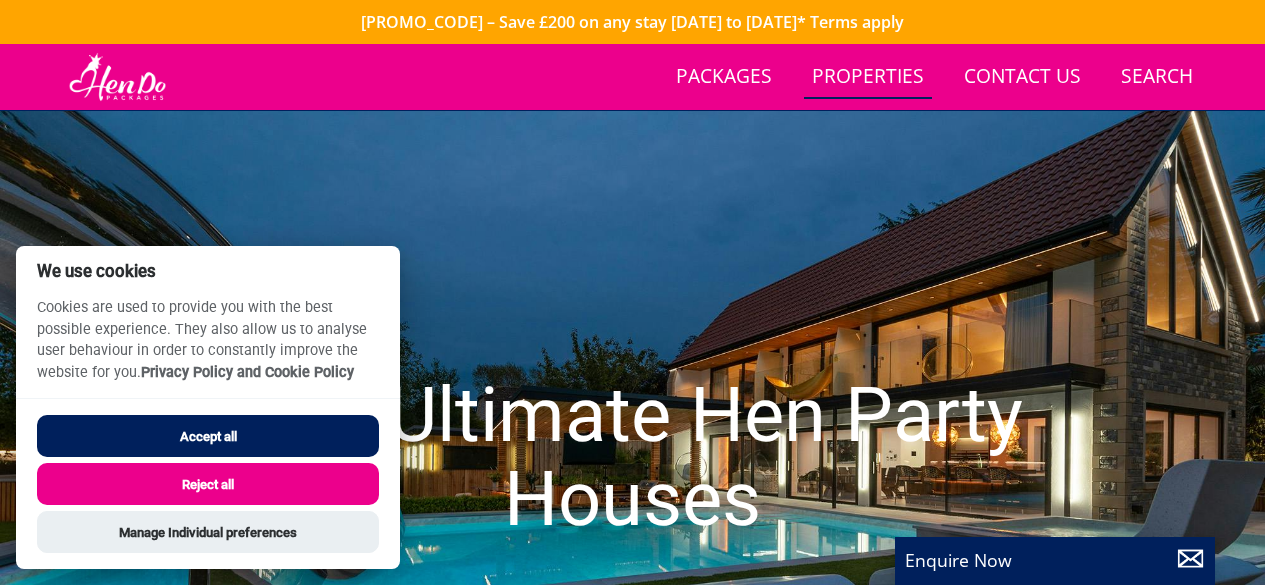 scroll, scrollTop: 130, scrollLeft: 0, axis: vertical 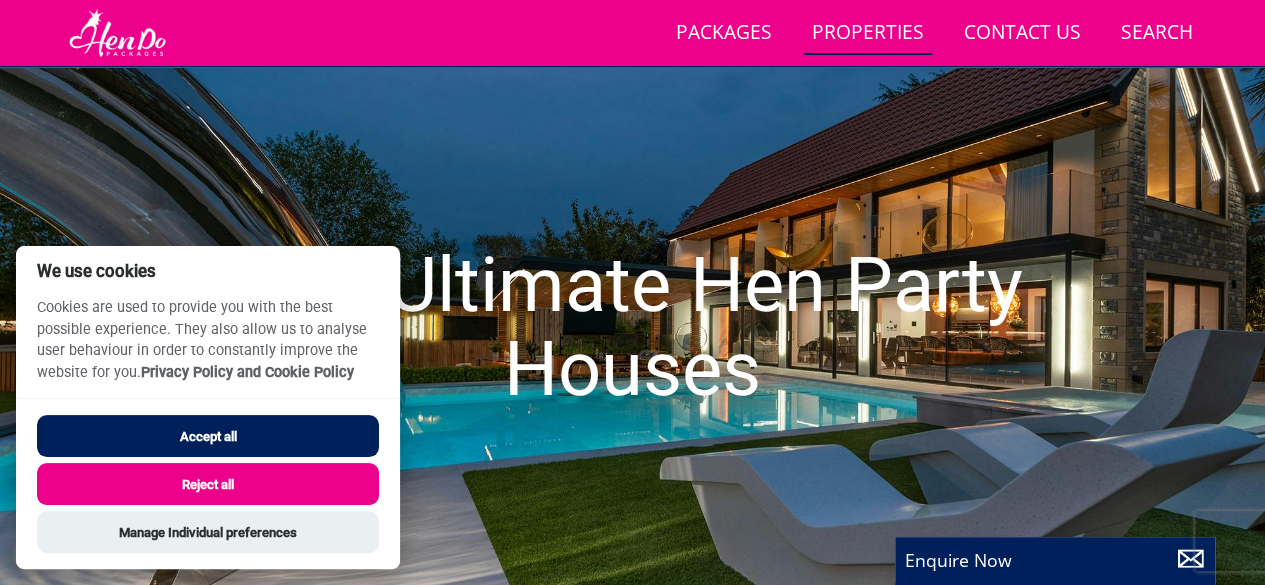 click on "Accept all" at bounding box center (208, 436) 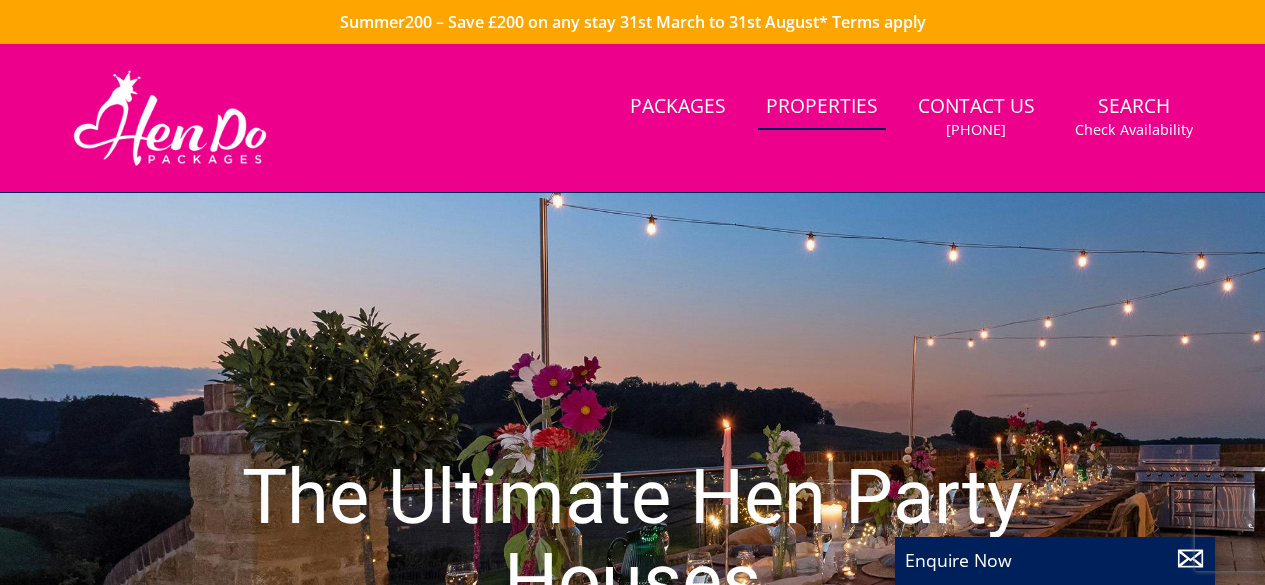 scroll, scrollTop: 212, scrollLeft: 0, axis: vertical 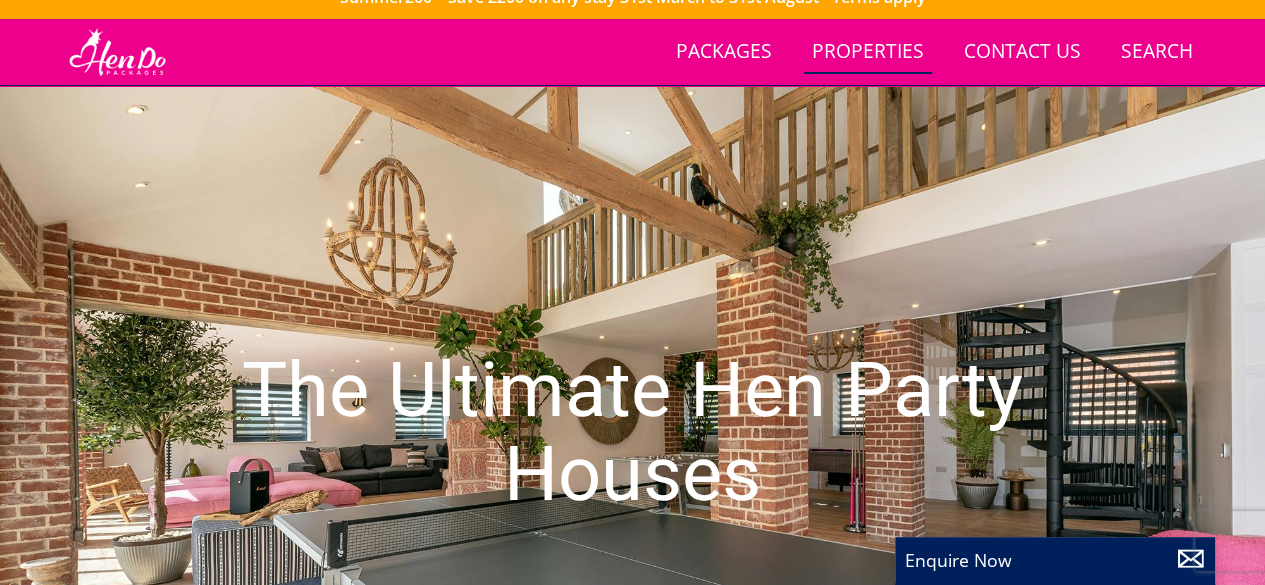click on "Properties" at bounding box center [868, 52] 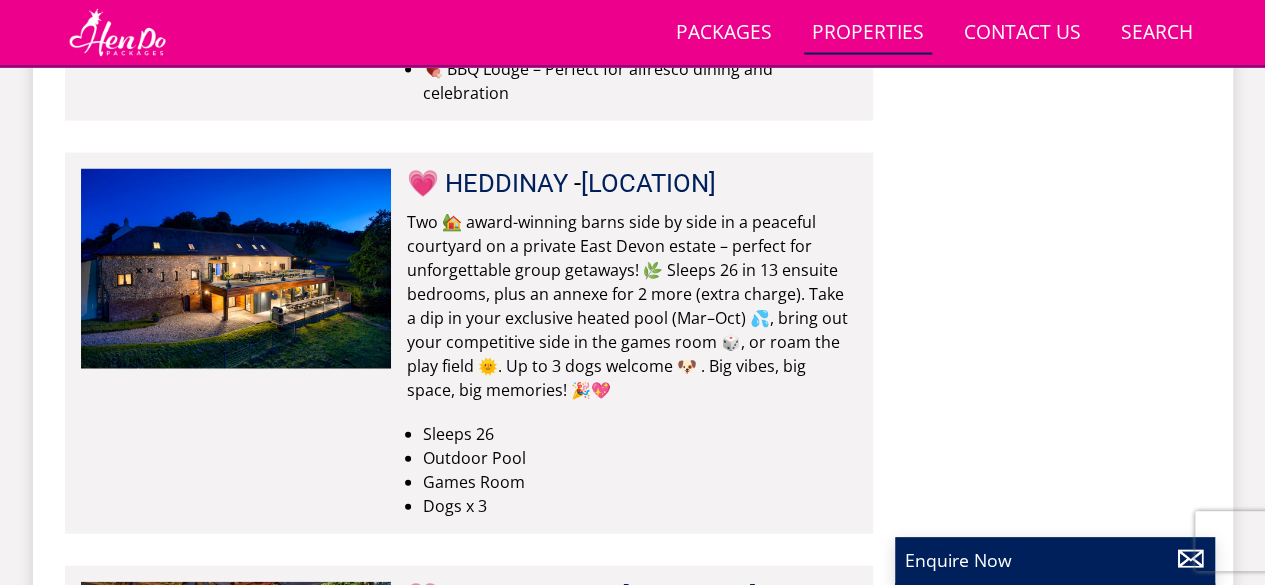 scroll, scrollTop: 2036, scrollLeft: 0, axis: vertical 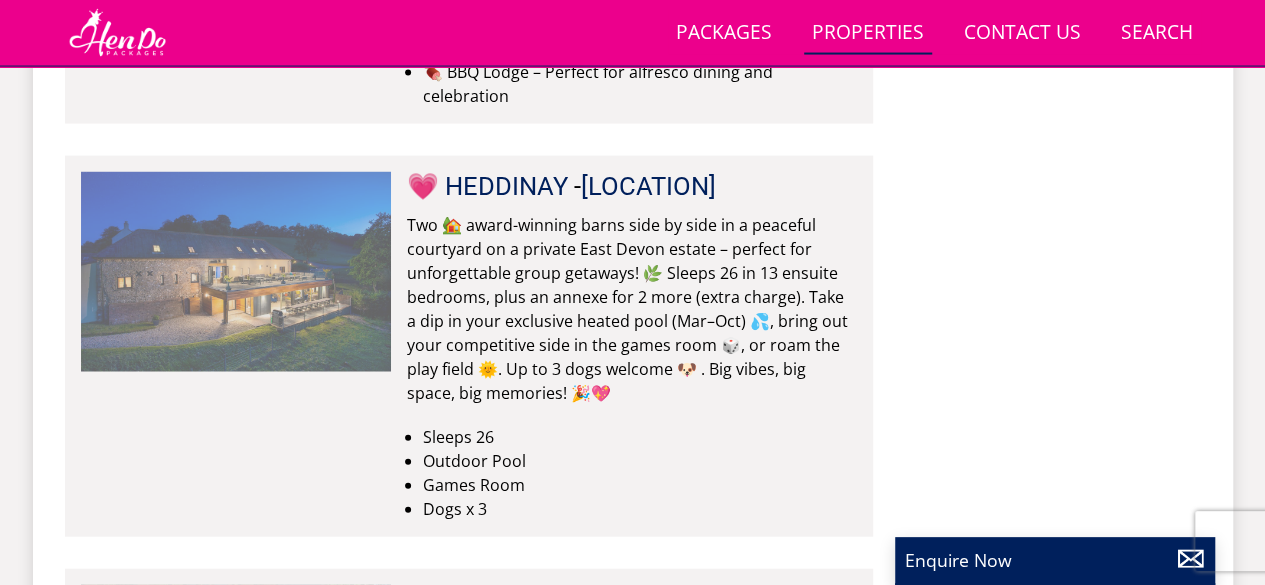 click at bounding box center (236, 272) 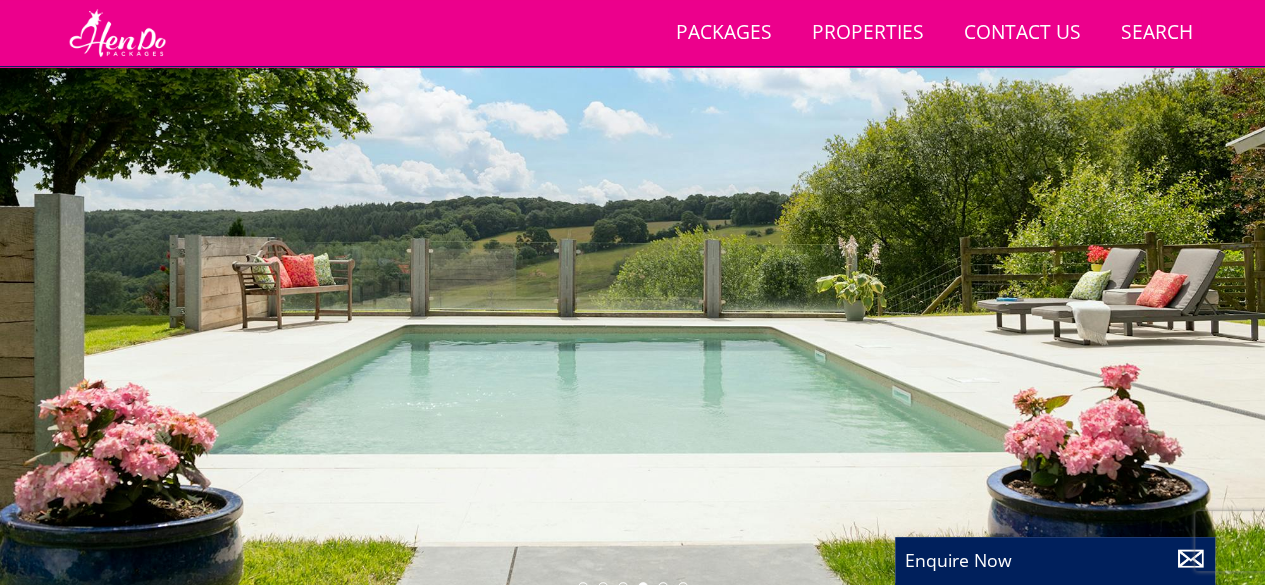 scroll, scrollTop: 255, scrollLeft: 0, axis: vertical 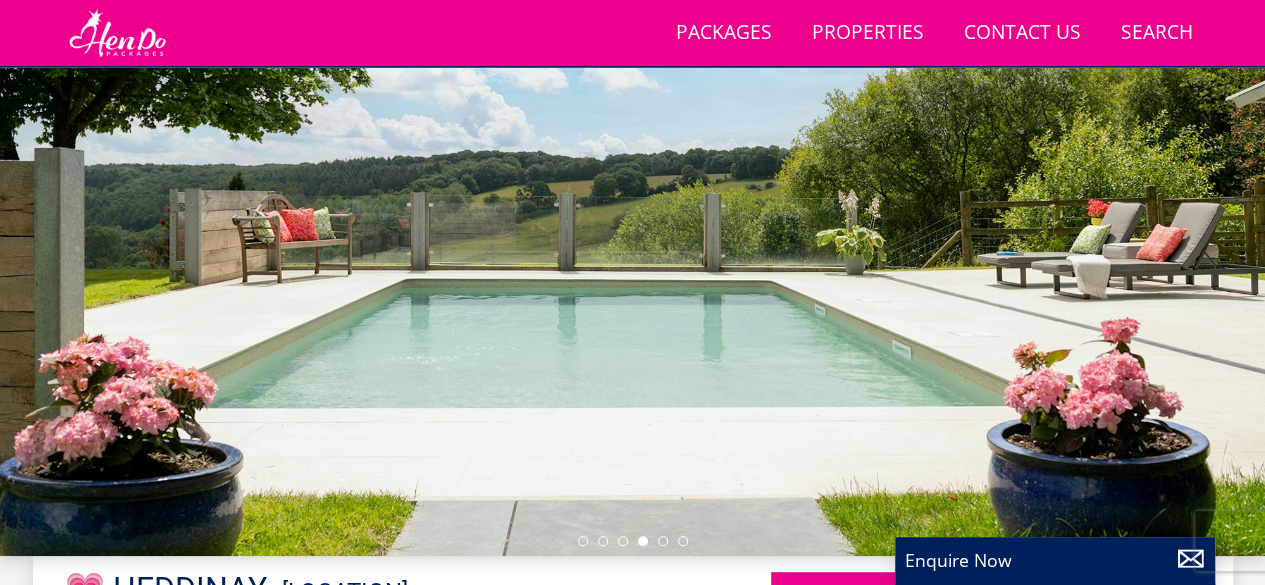 click at bounding box center (632, 206) 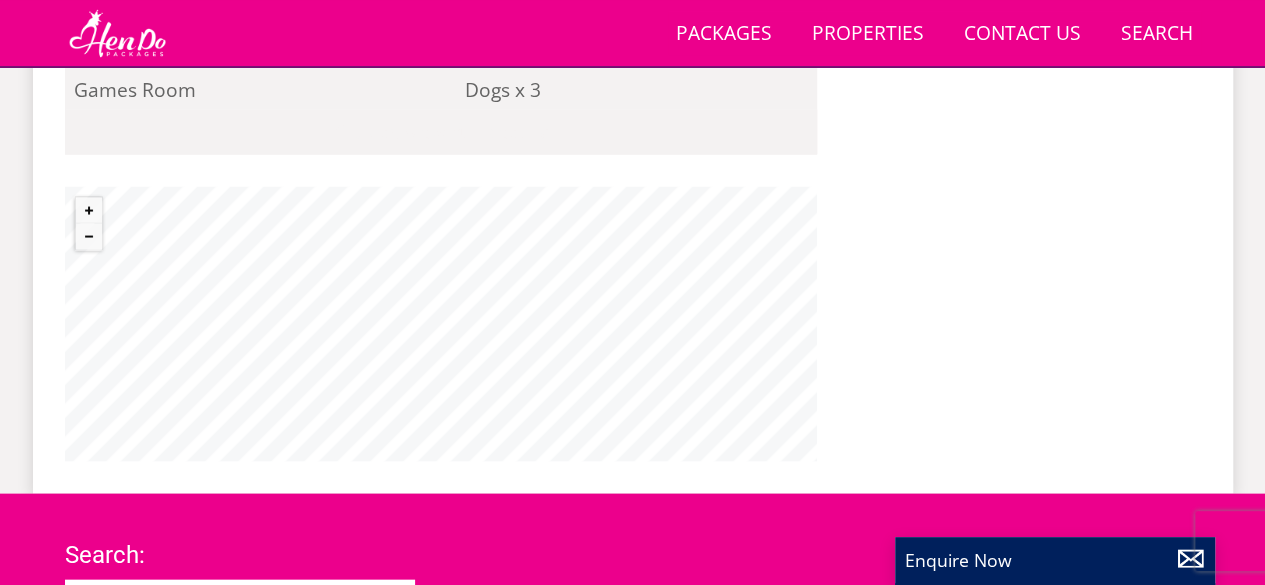 scroll, scrollTop: 1898, scrollLeft: 0, axis: vertical 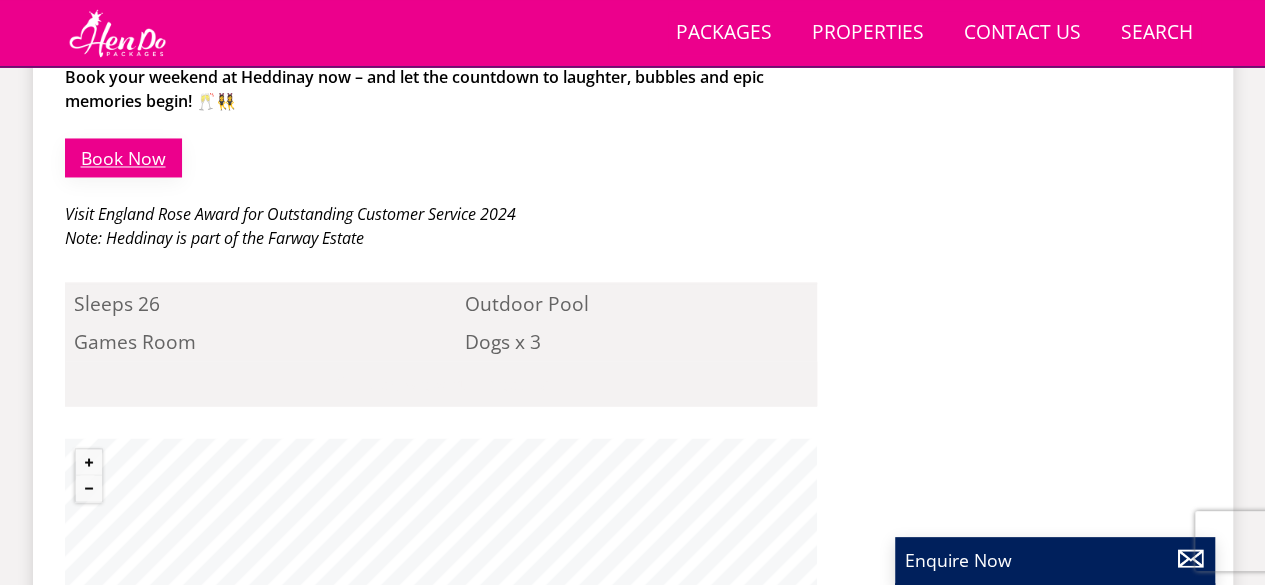 click on "Book Now" at bounding box center (123, 157) 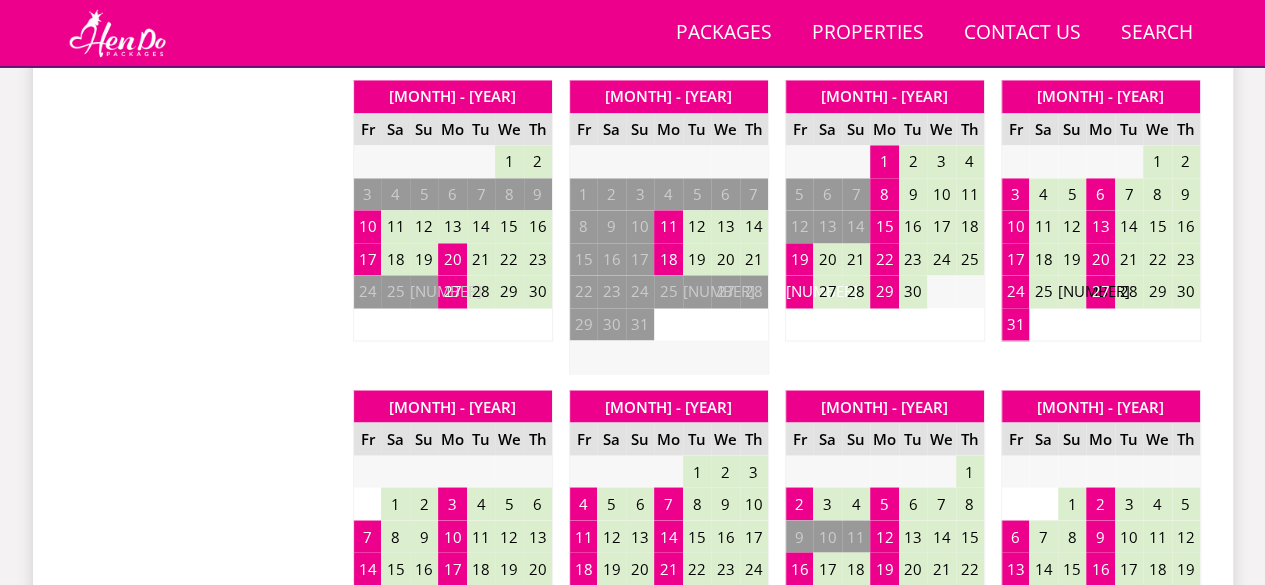 scroll, scrollTop: 1561, scrollLeft: 0, axis: vertical 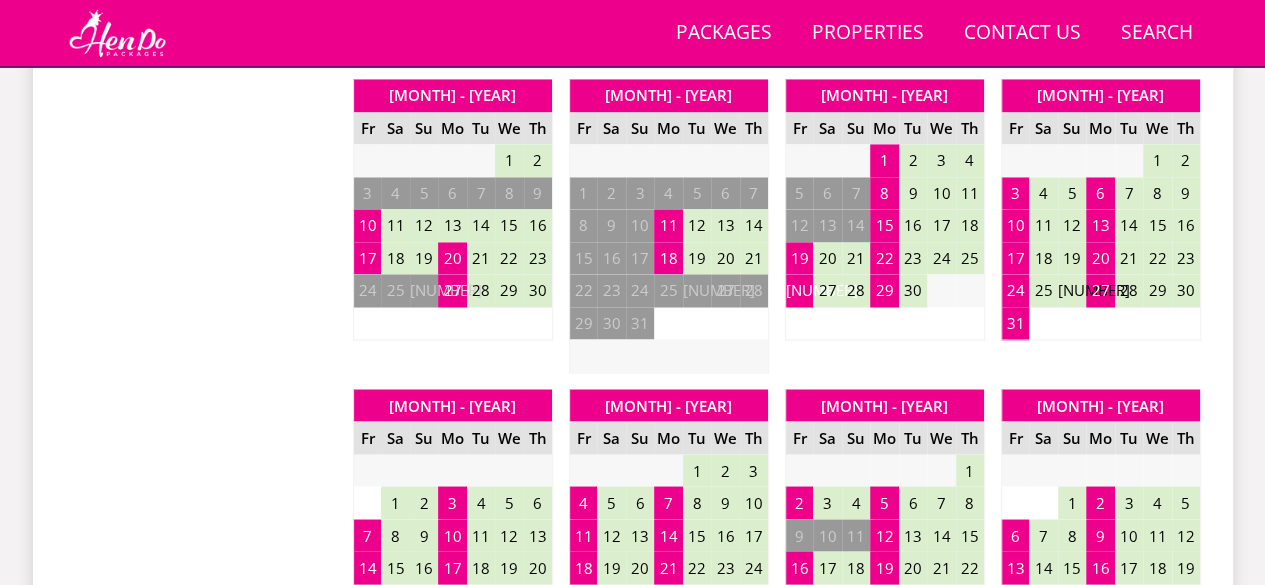 drag, startPoint x: 1176, startPoint y: 285, endPoint x: 426, endPoint y: 503, distance: 781.04034 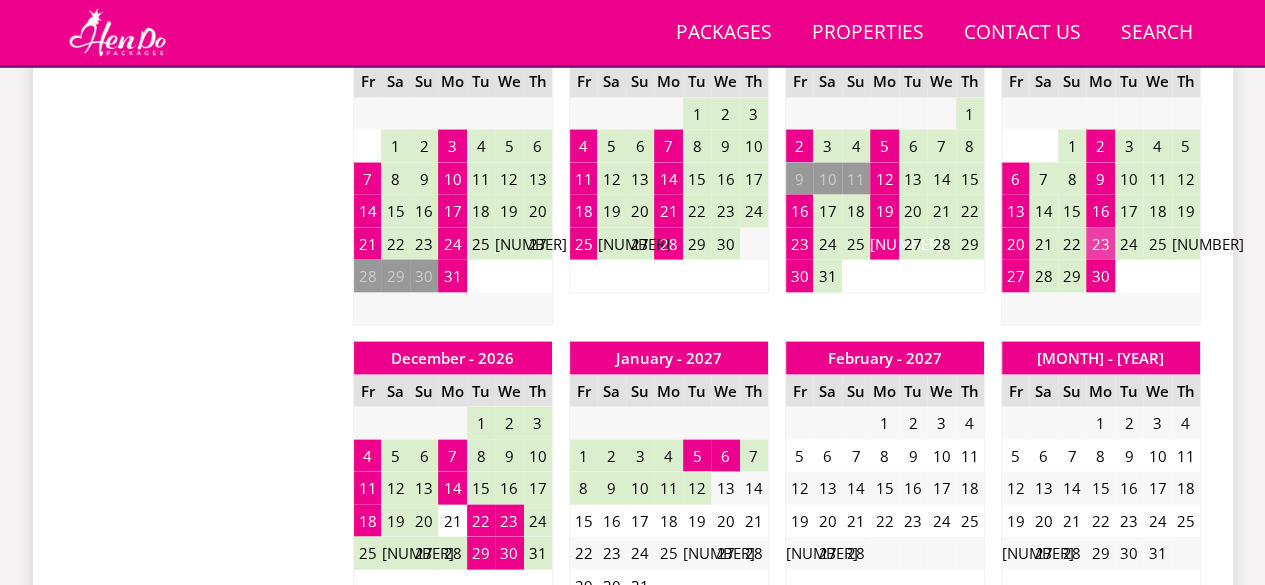 scroll, scrollTop: 1867, scrollLeft: 0, axis: vertical 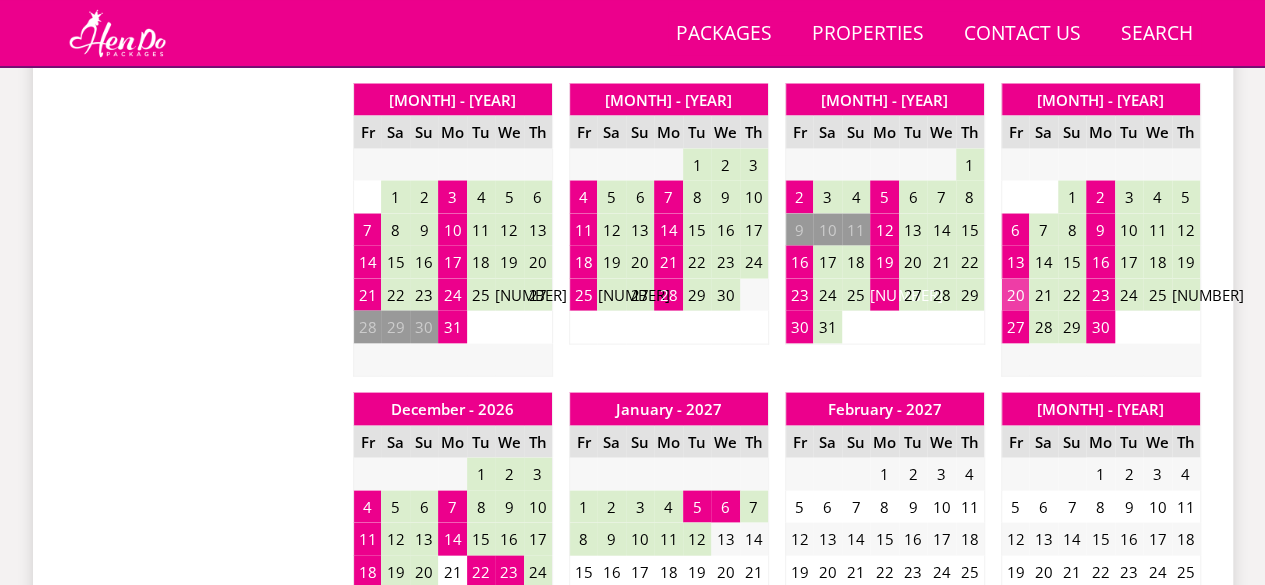 click on "20" at bounding box center [1015, 294] 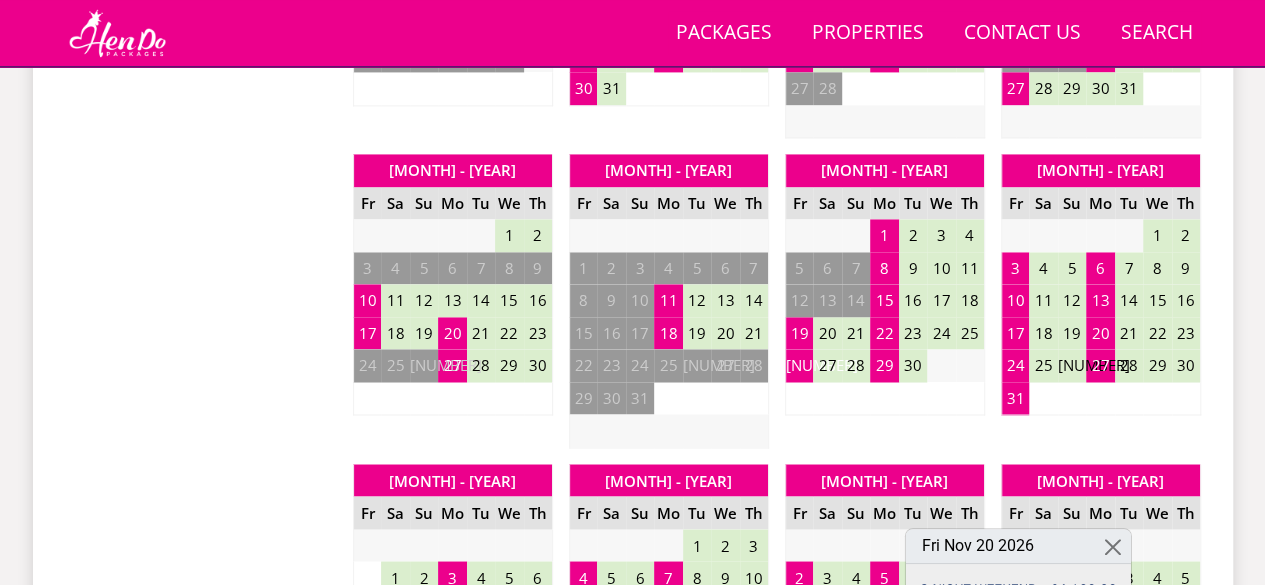 scroll, scrollTop: 1485, scrollLeft: 0, axis: vertical 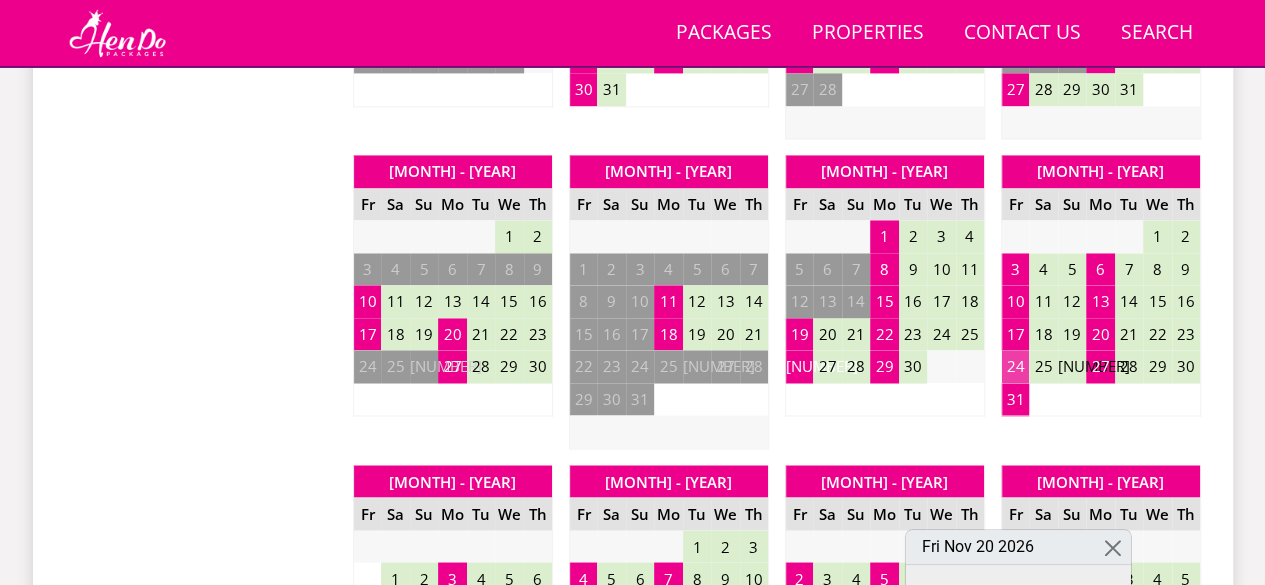 click on "24" at bounding box center [1015, 366] 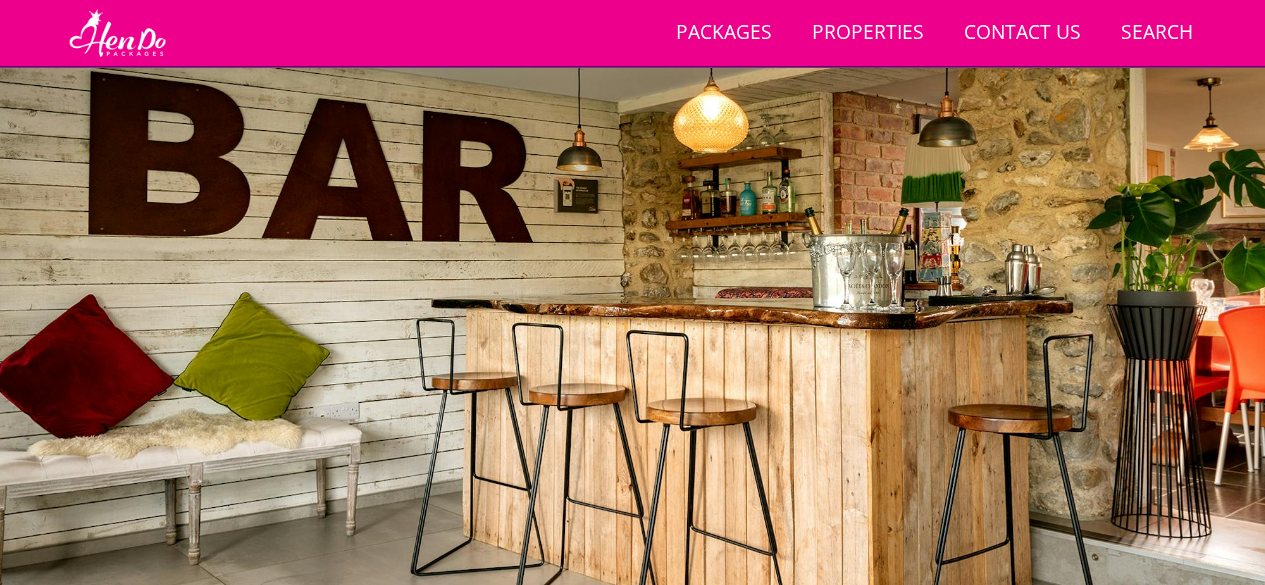 scroll, scrollTop: 203, scrollLeft: 0, axis: vertical 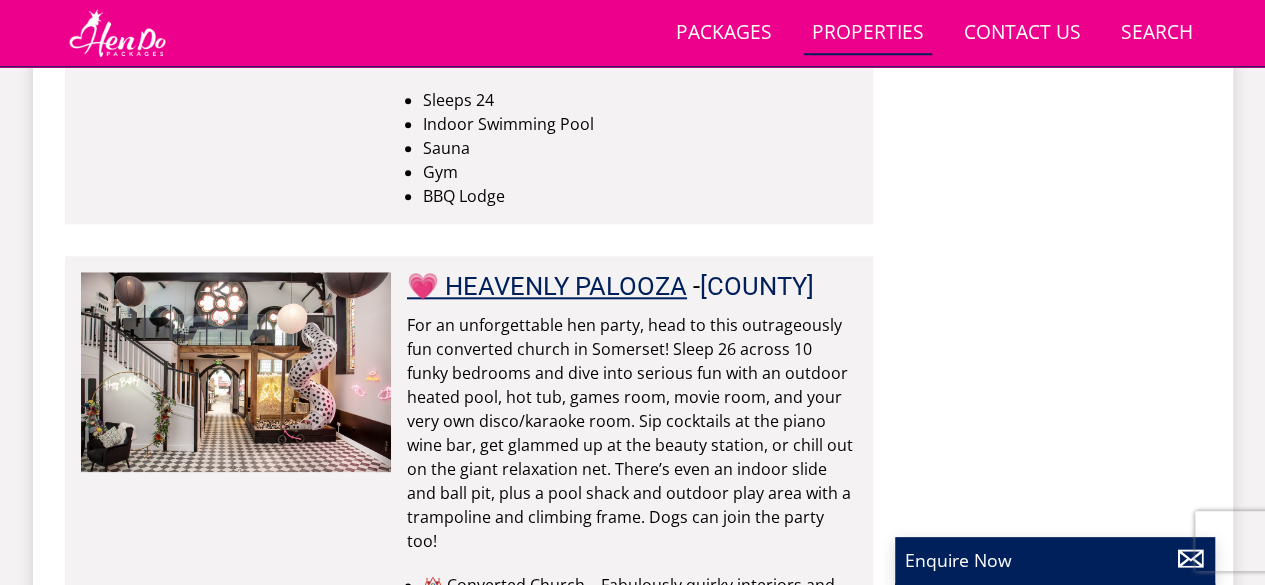 click on "💗 HEAVENLY PALOOZA" at bounding box center (547, 286) 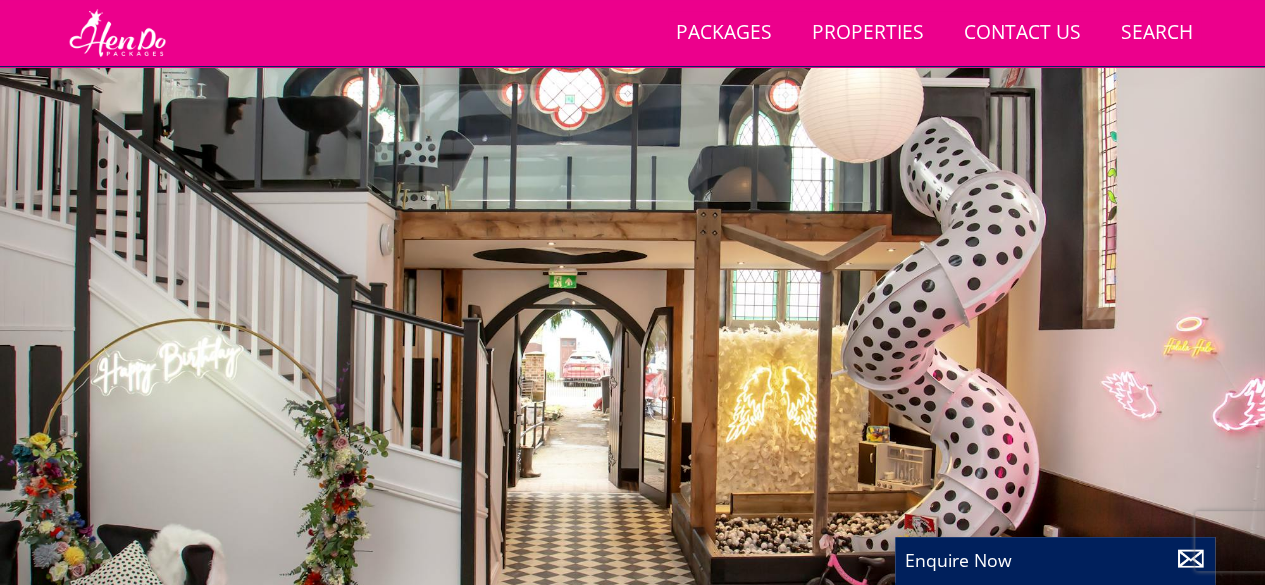 scroll, scrollTop: 155, scrollLeft: 0, axis: vertical 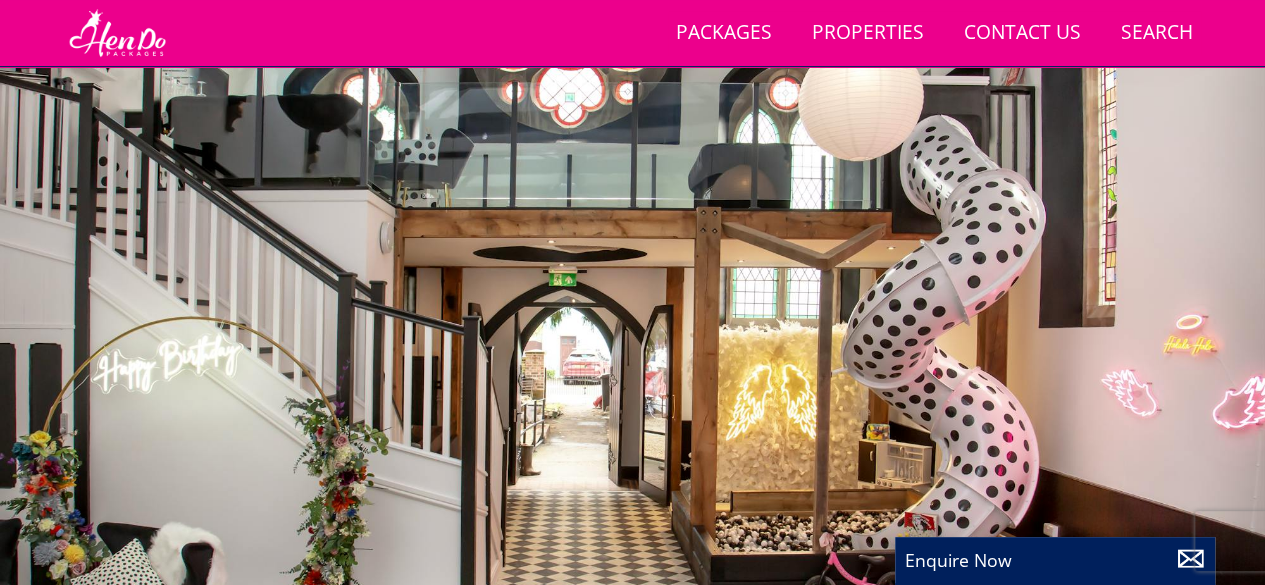 click at bounding box center [632, 306] 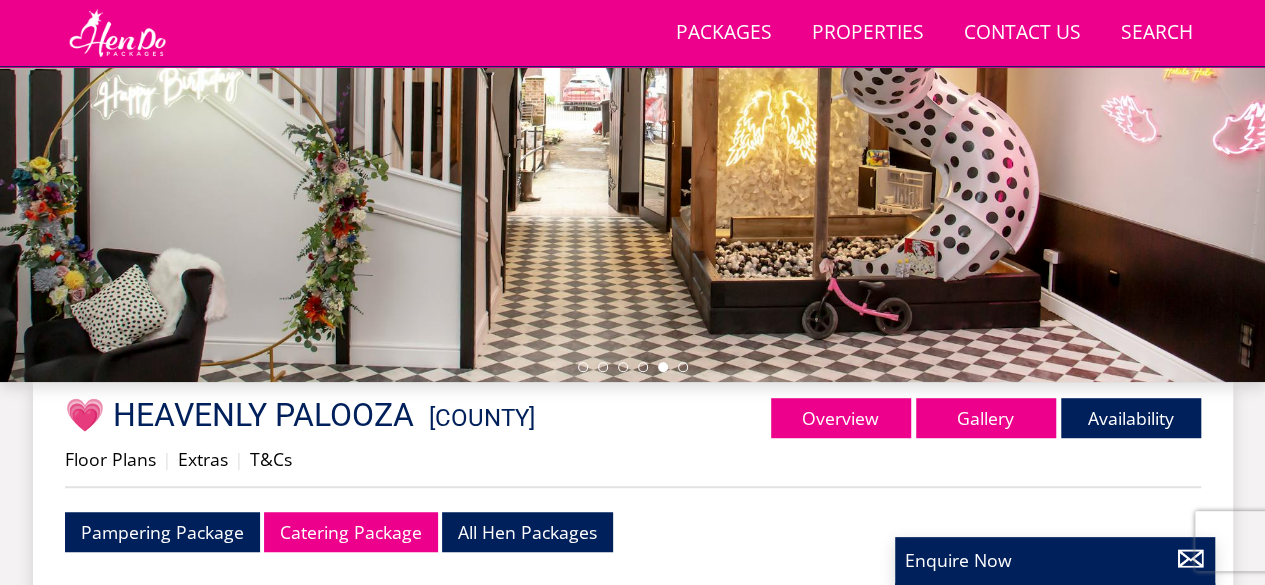 scroll, scrollTop: 536, scrollLeft: 0, axis: vertical 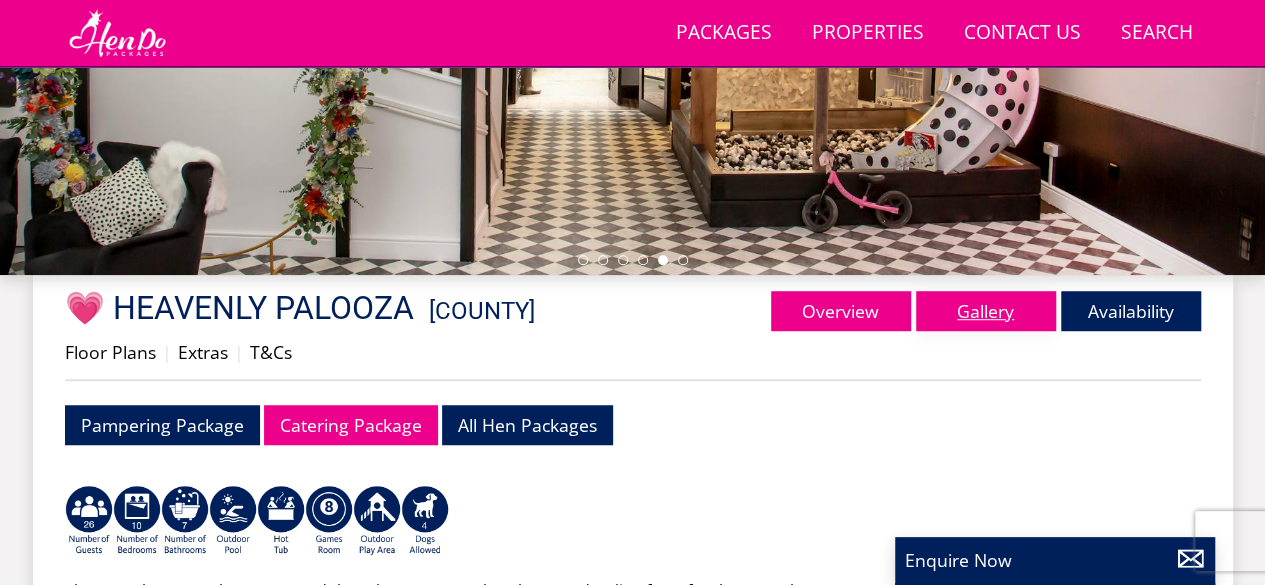 click on "Gallery" at bounding box center [986, 311] 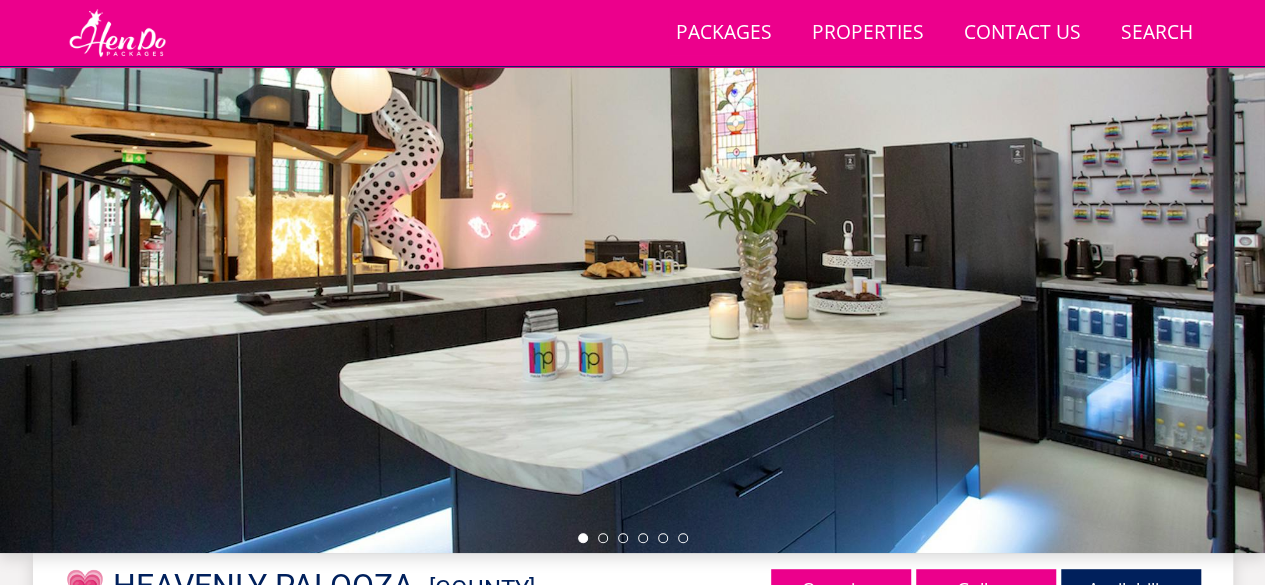 scroll, scrollTop: 261, scrollLeft: 0, axis: vertical 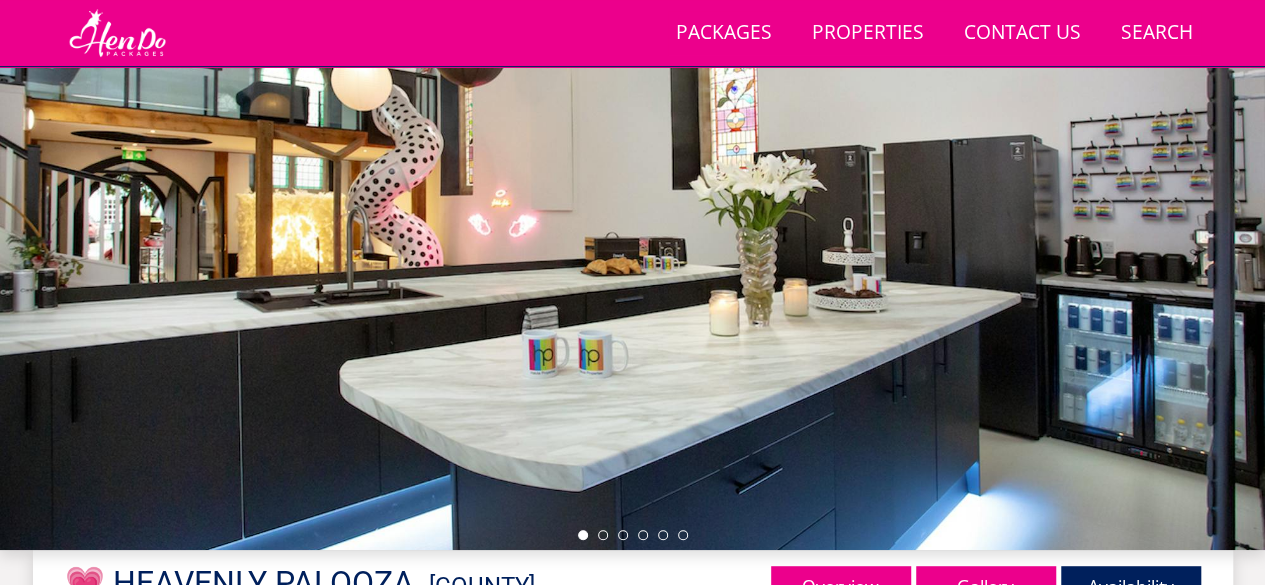 click at bounding box center (632, 200) 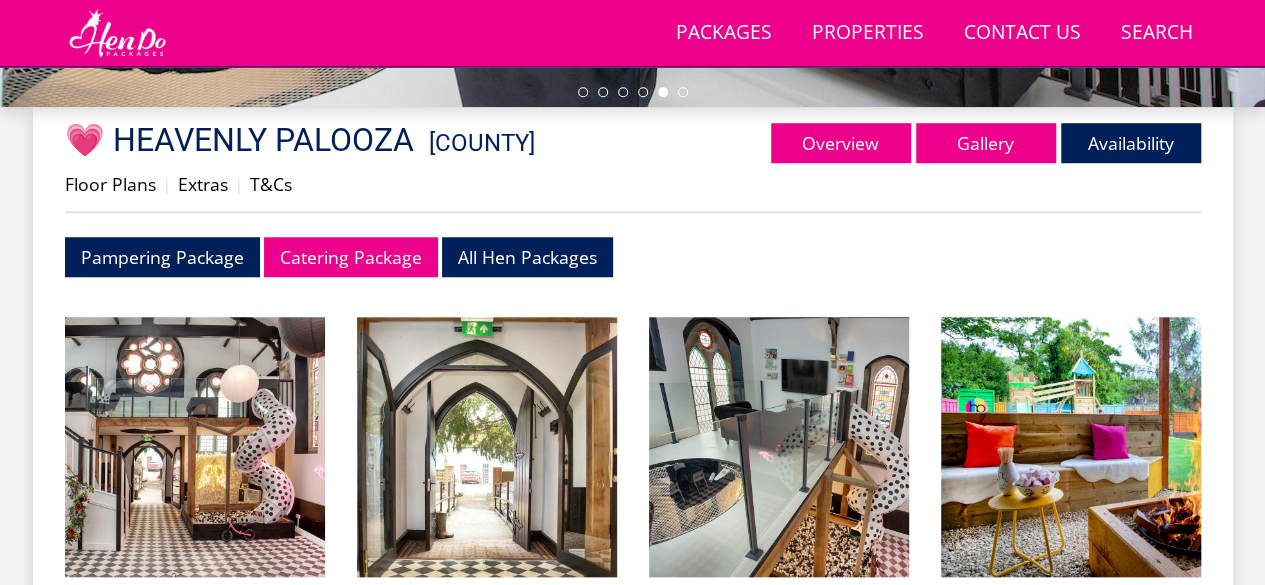 scroll, scrollTop: 705, scrollLeft: 0, axis: vertical 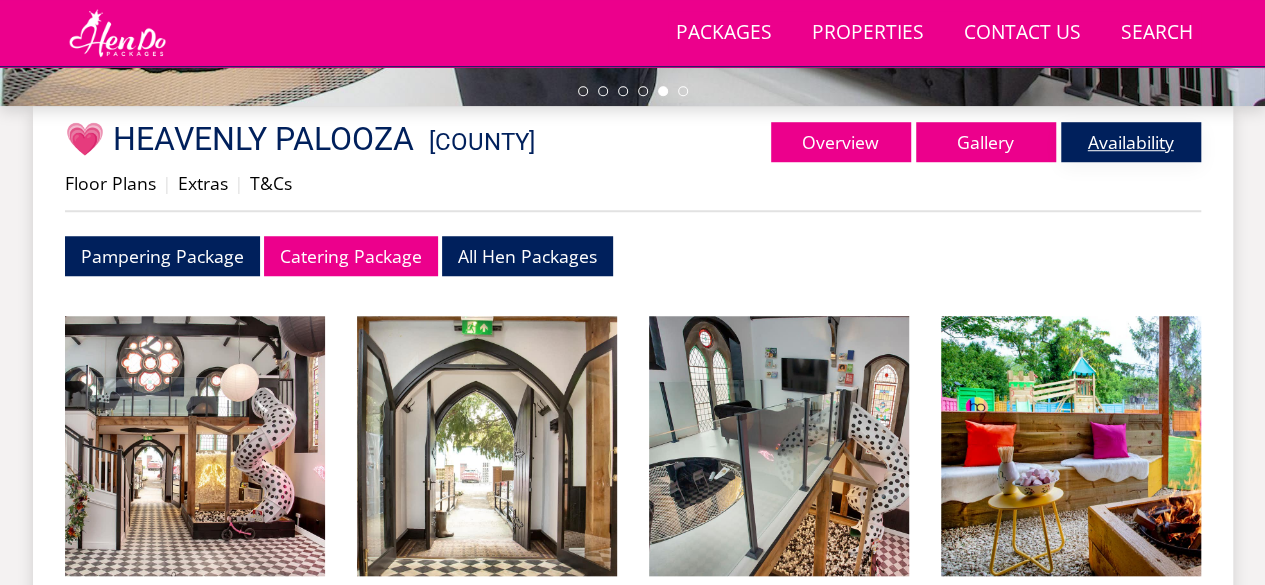 click on "Availability" at bounding box center (1131, 142) 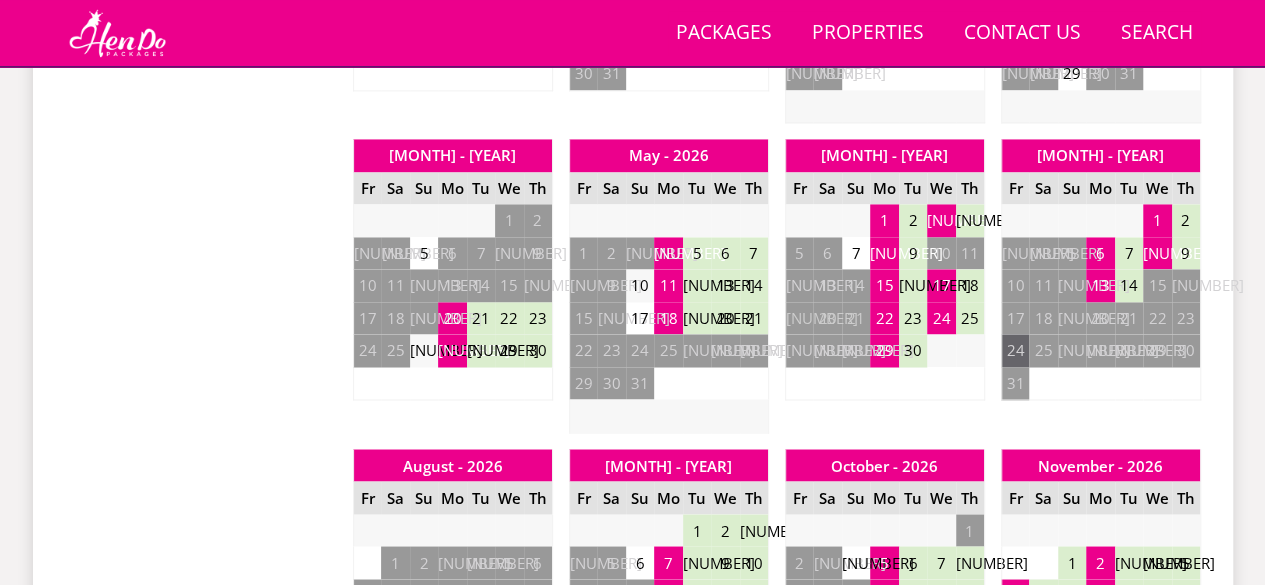 scroll, scrollTop: 1483, scrollLeft: 0, axis: vertical 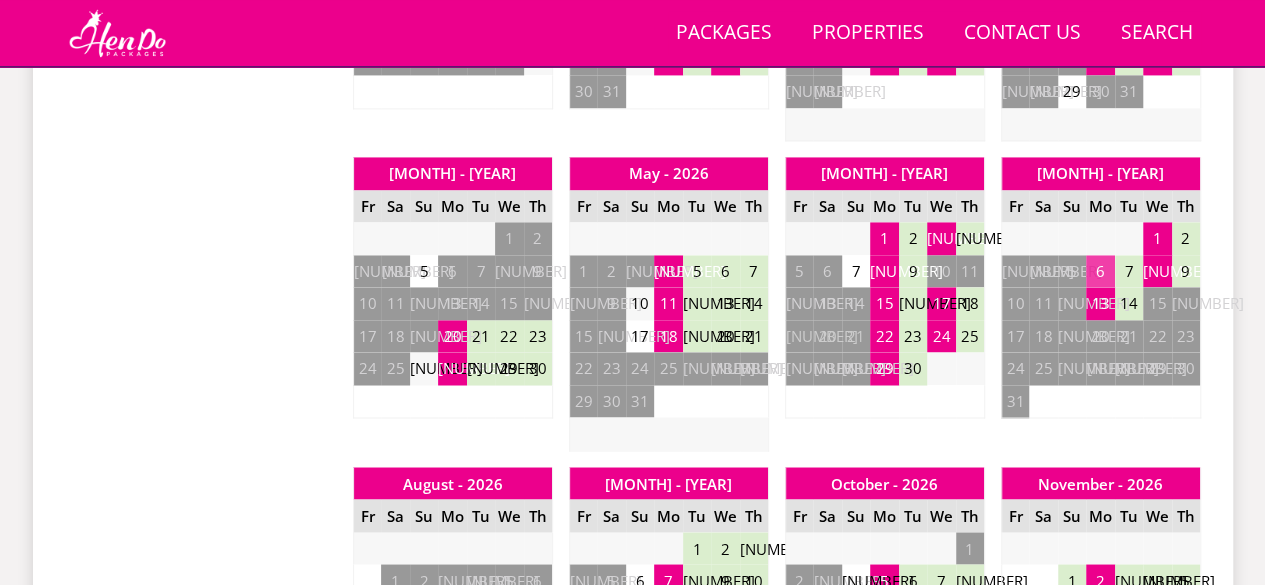 click on "6" at bounding box center [1100, 271] 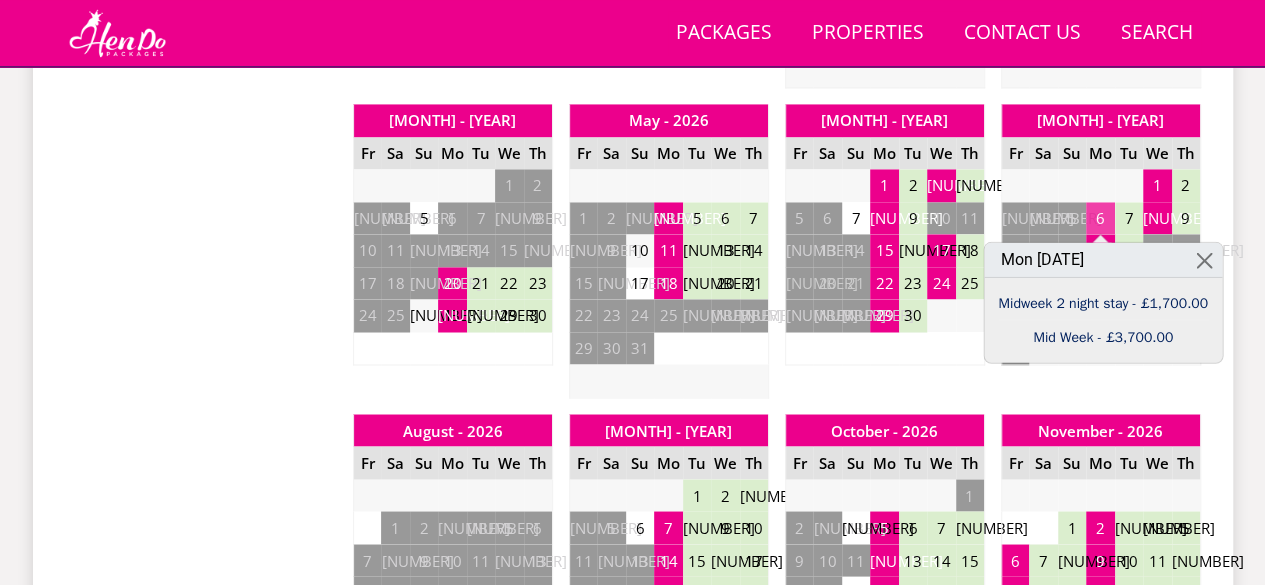 scroll, scrollTop: 1545, scrollLeft: 0, axis: vertical 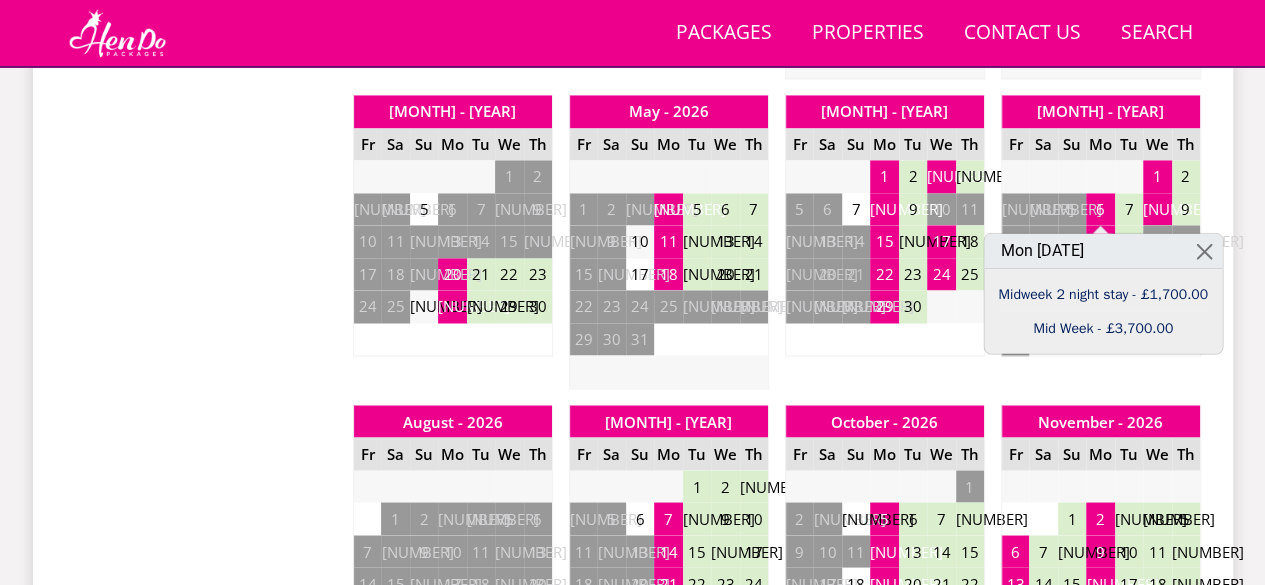 click on "9" at bounding box center [1186, 209] 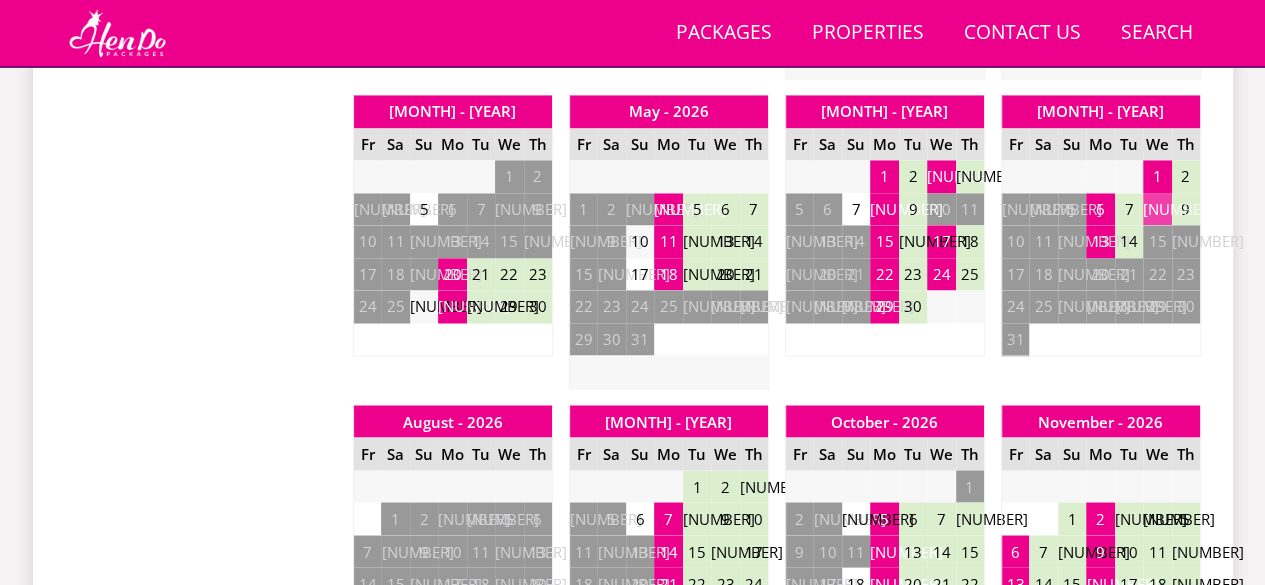 click on "8" at bounding box center (1157, 209) 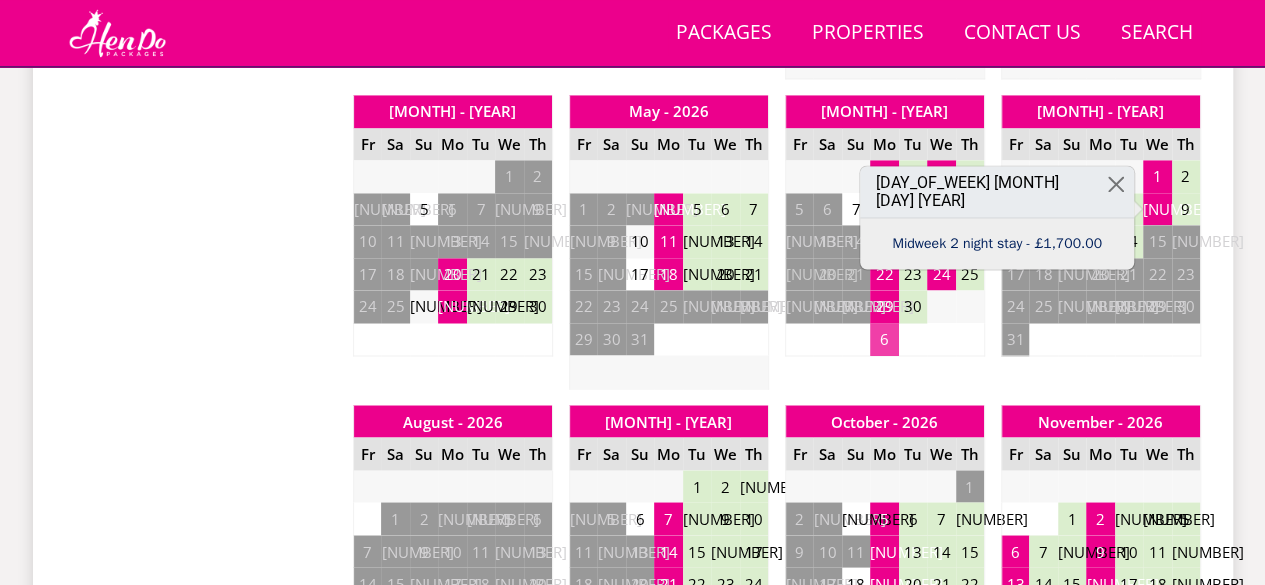 click on "6" at bounding box center (884, 339) 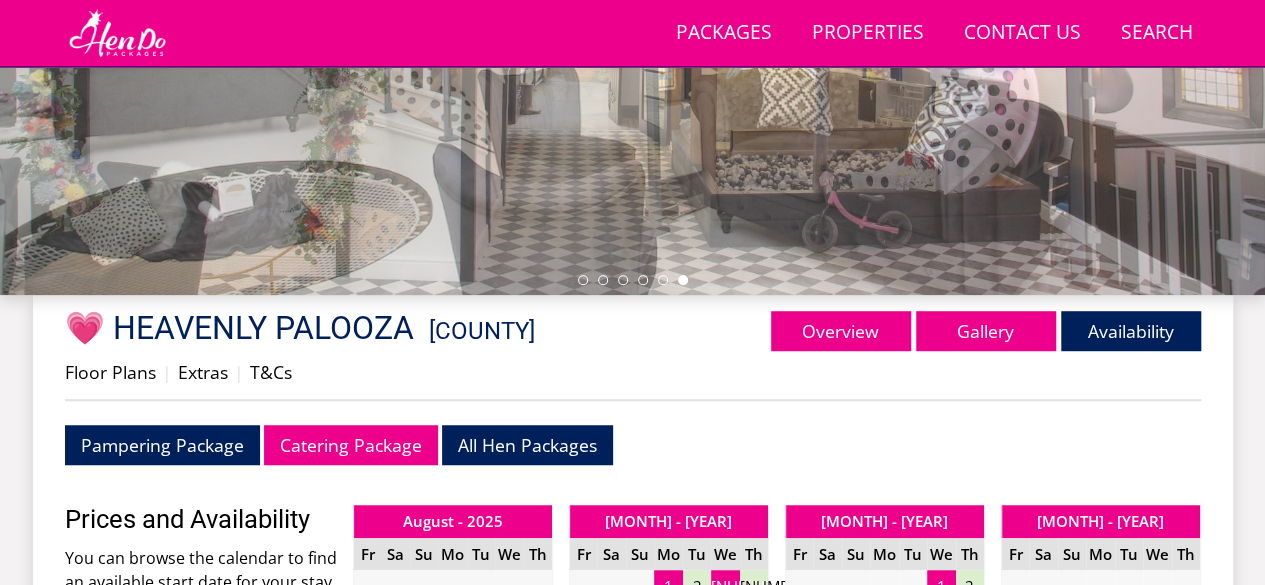 scroll, scrollTop: 486, scrollLeft: 0, axis: vertical 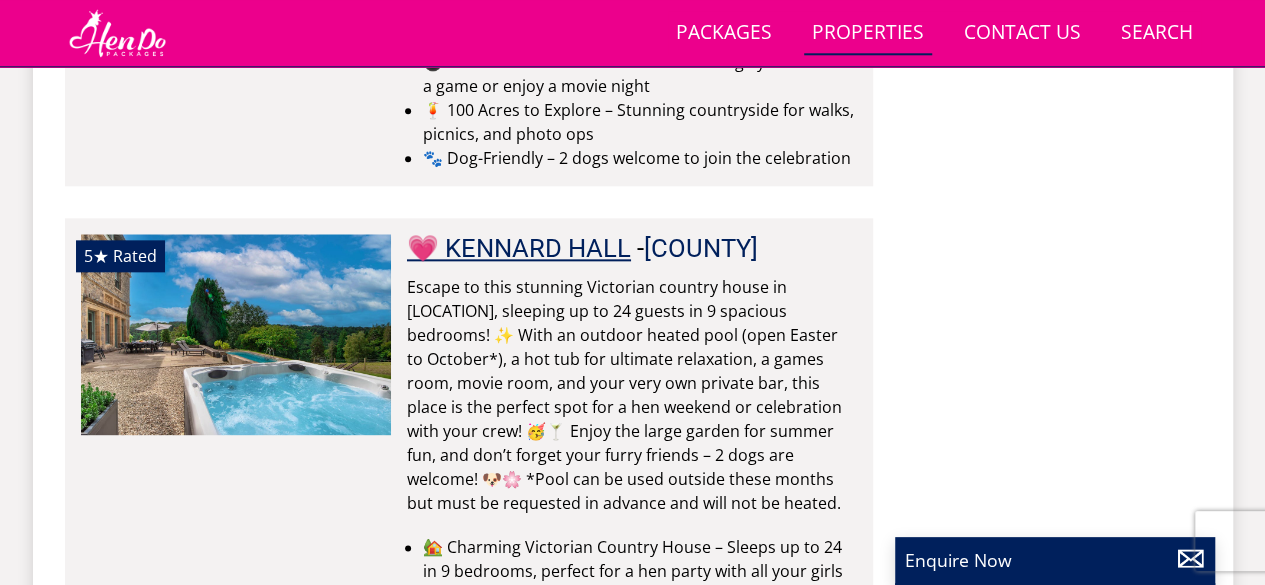 click on "💗 KENNARD HALL" at bounding box center [519, 248] 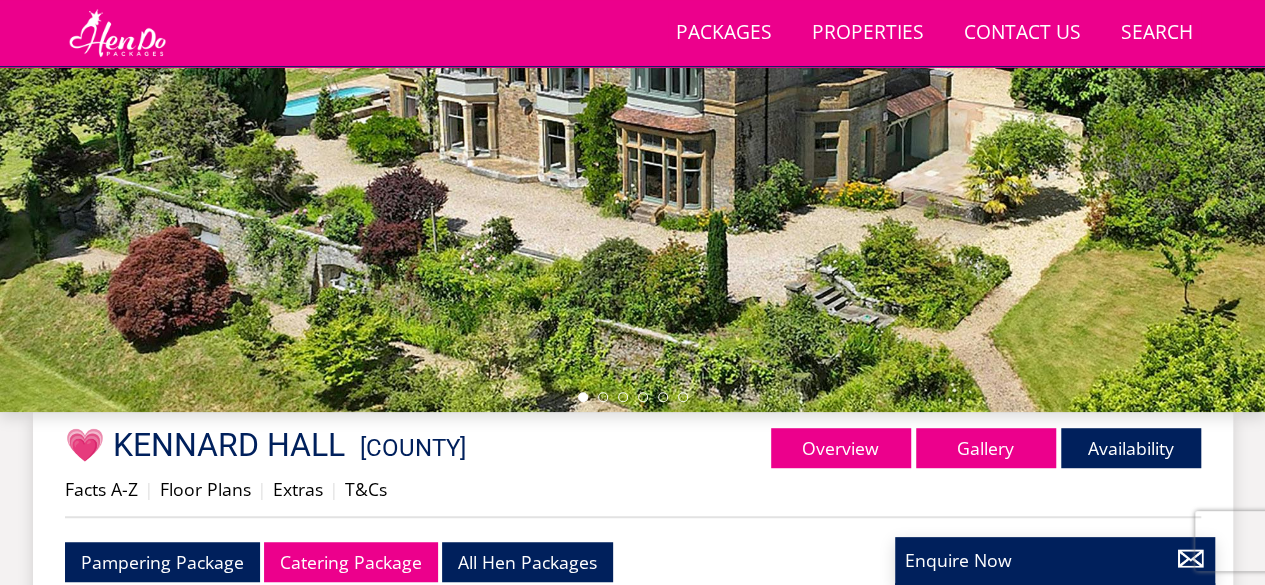 scroll, scrollTop: 477, scrollLeft: 0, axis: vertical 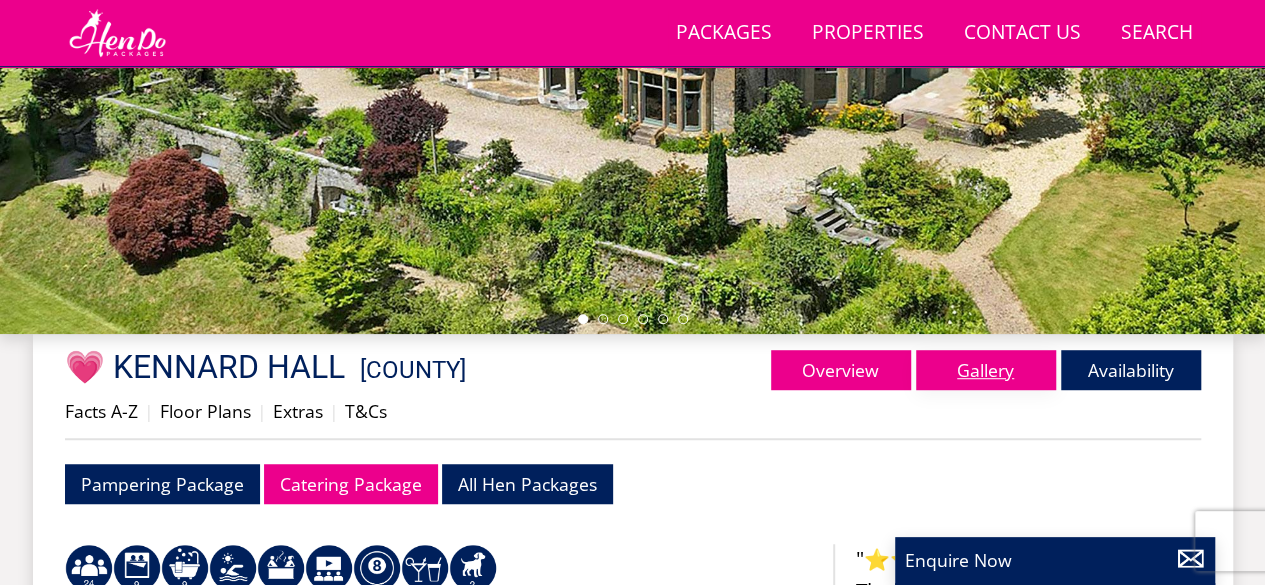 click on "Gallery" at bounding box center [986, 370] 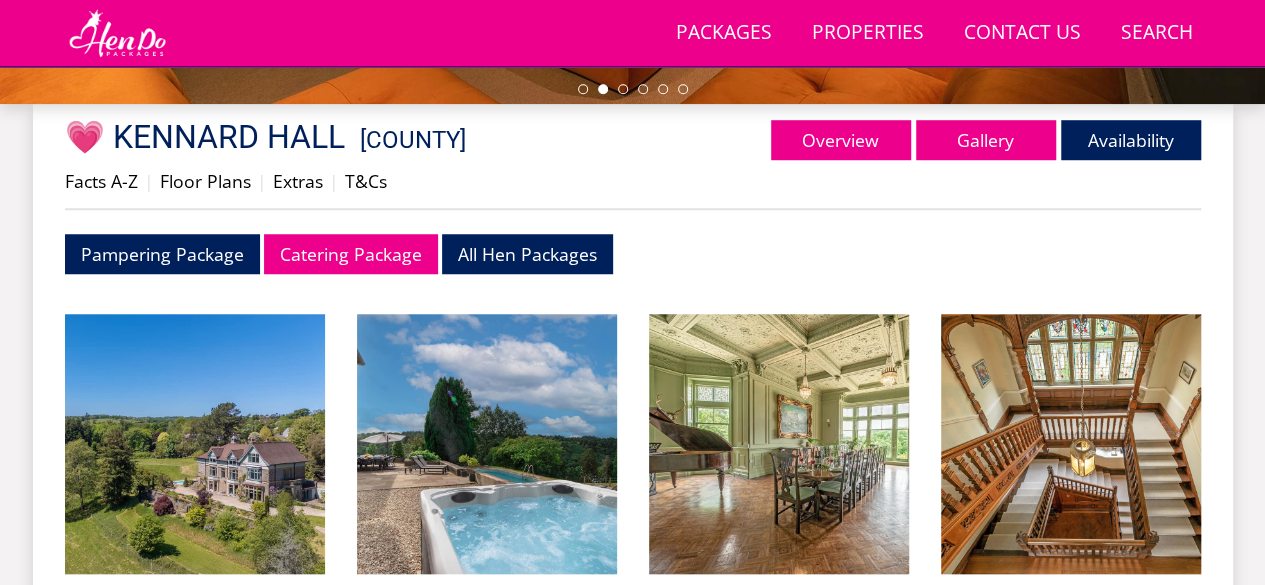 scroll, scrollTop: 703, scrollLeft: 0, axis: vertical 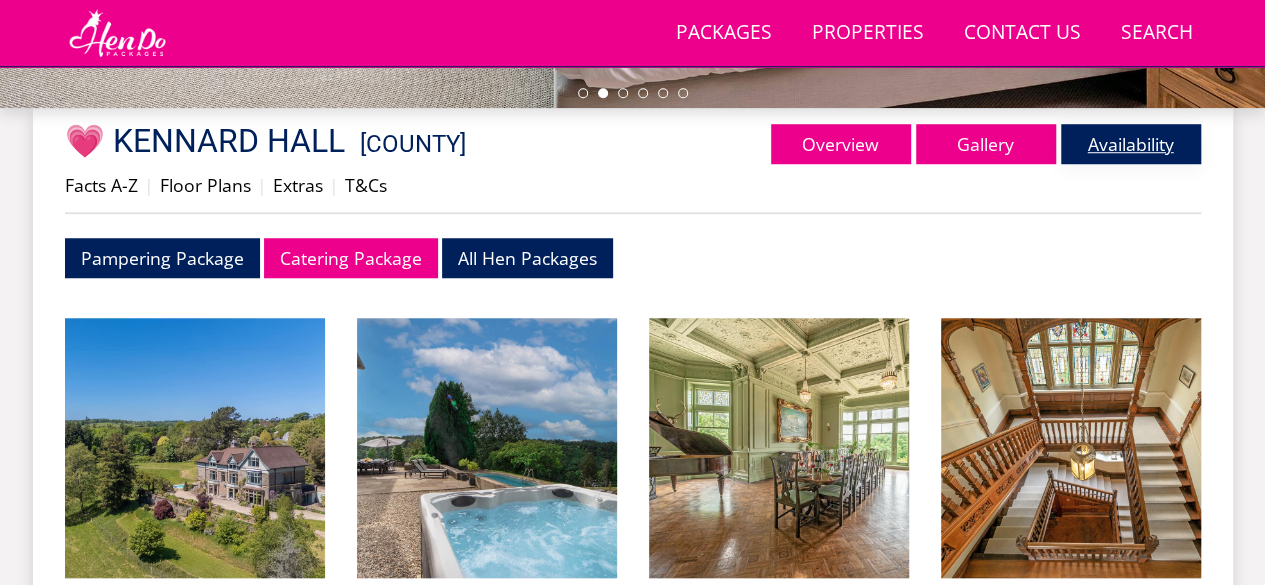 click on "Availability" at bounding box center (1131, 144) 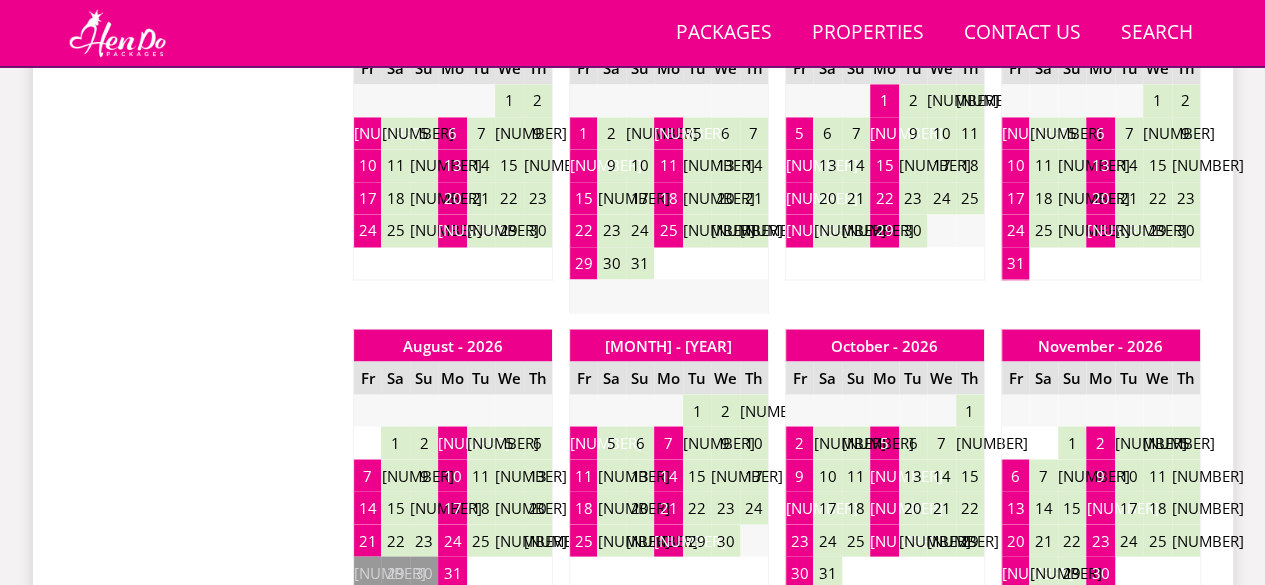 scroll, scrollTop: 1574, scrollLeft: 0, axis: vertical 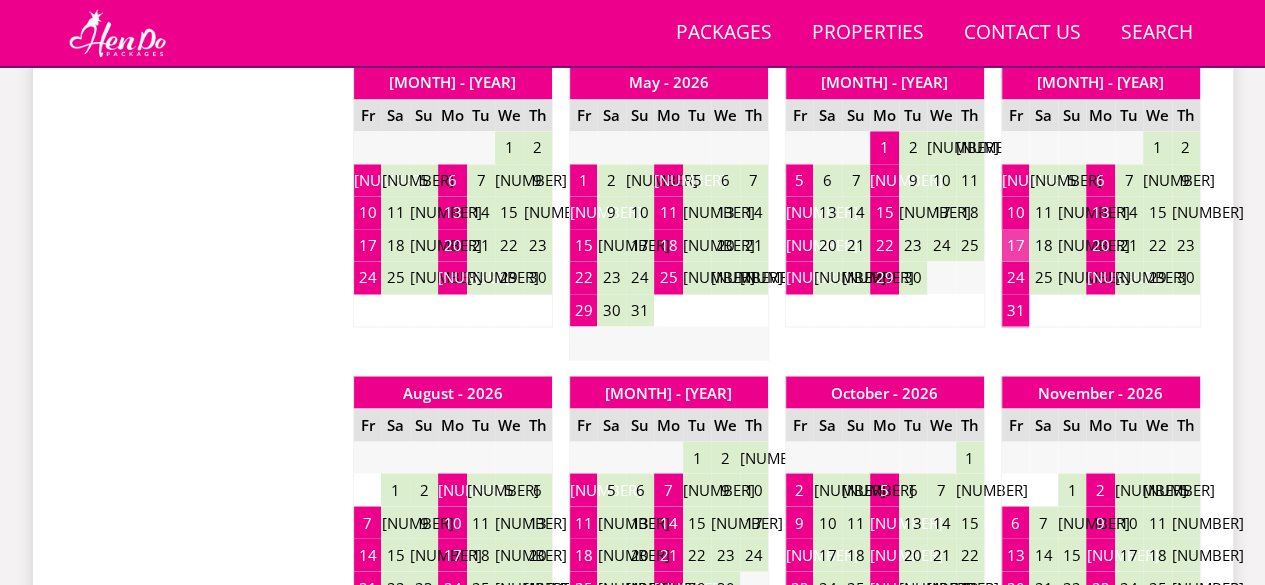 click on "17" at bounding box center (1015, 245) 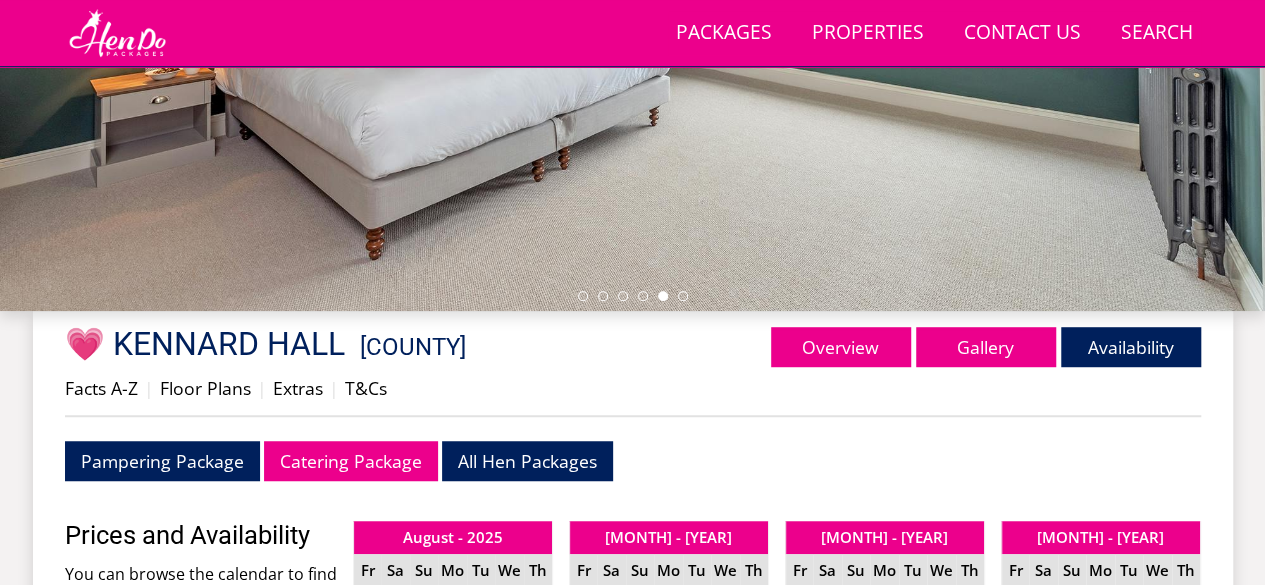 scroll, scrollTop: 507, scrollLeft: 0, axis: vertical 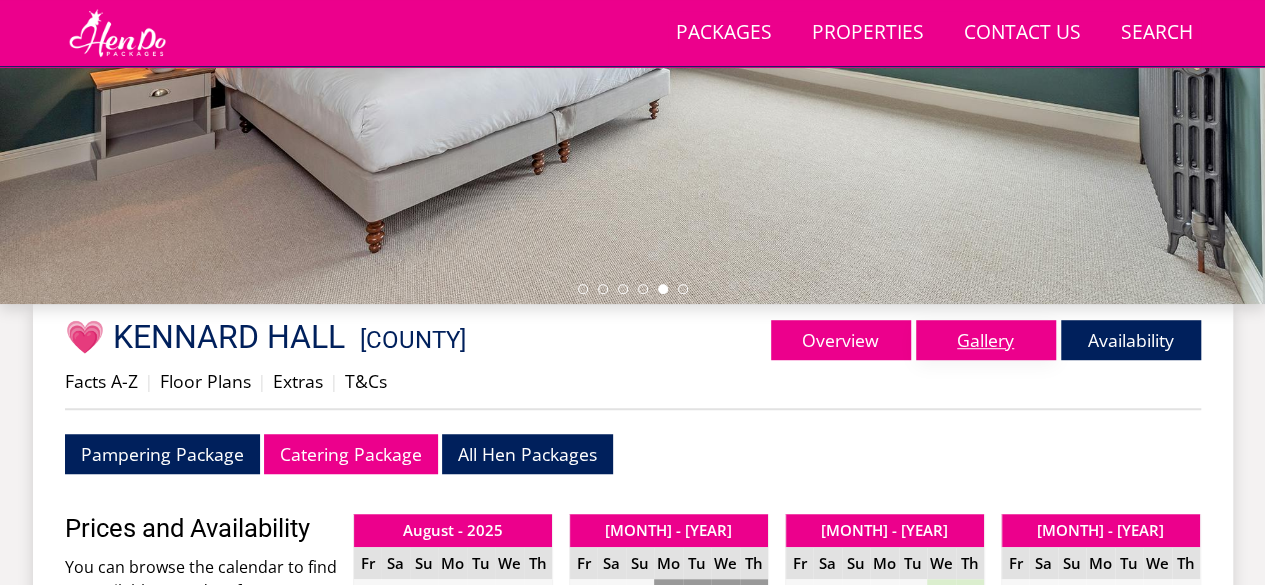 click on "Gallery" at bounding box center (986, 340) 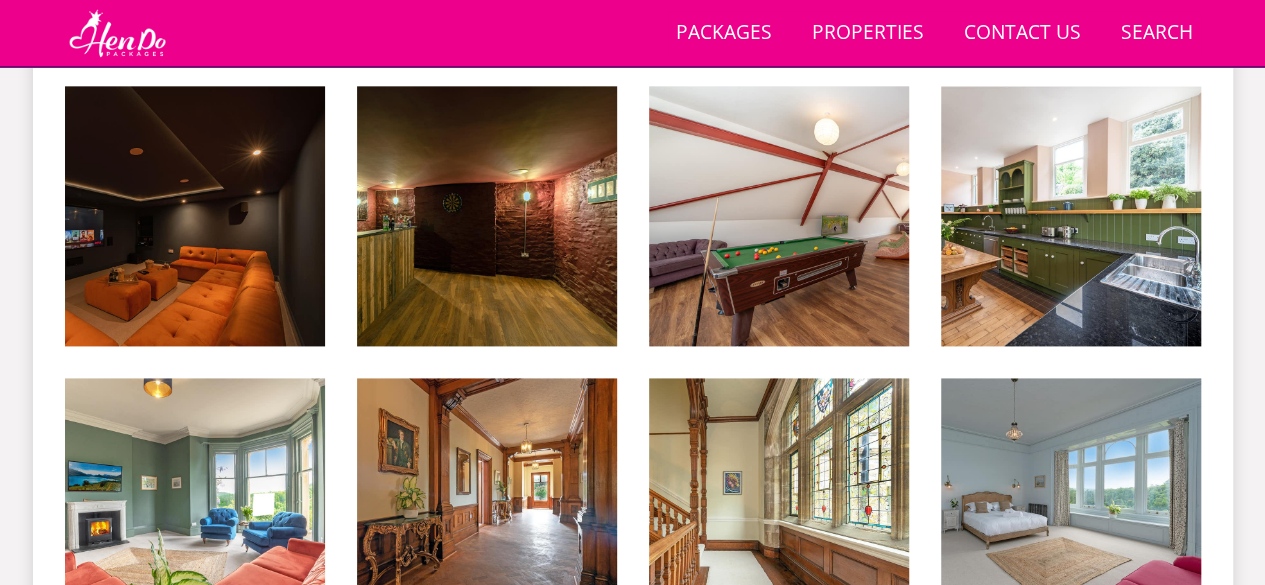 scroll, scrollTop: 1229, scrollLeft: 0, axis: vertical 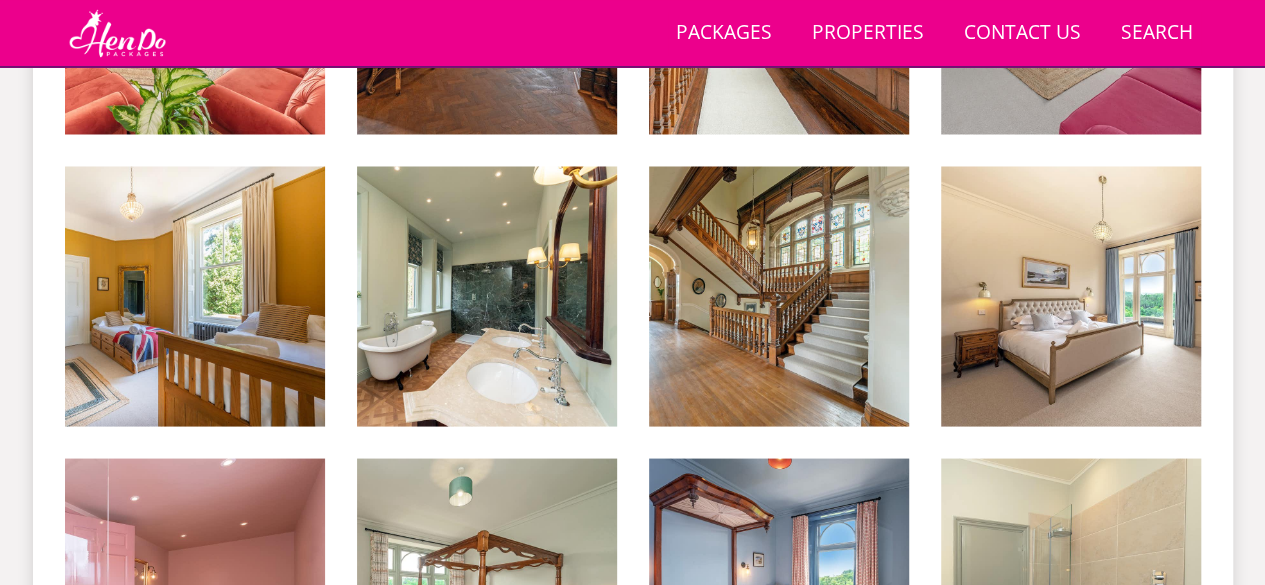 click on "Kennard Hall - Book this beautiful country house for family holidays and celebrations
Kennard Hall -Unwind in the hot tub on the terrace
Kennard Hall - The elegant dining room has views over the beautiful Exe valley
Kennard Hall - The magnificent carved oak staircase
Kennard Hall - Get the popcorn, snuggle up to watch a family film in the soundproofed movie room
Kennard Hall - Relax in the basement level  soundproofed bar; this holiday house has style AND substance
Kennard Hall - The Games Room is on the second floor" at bounding box center (633, 880) 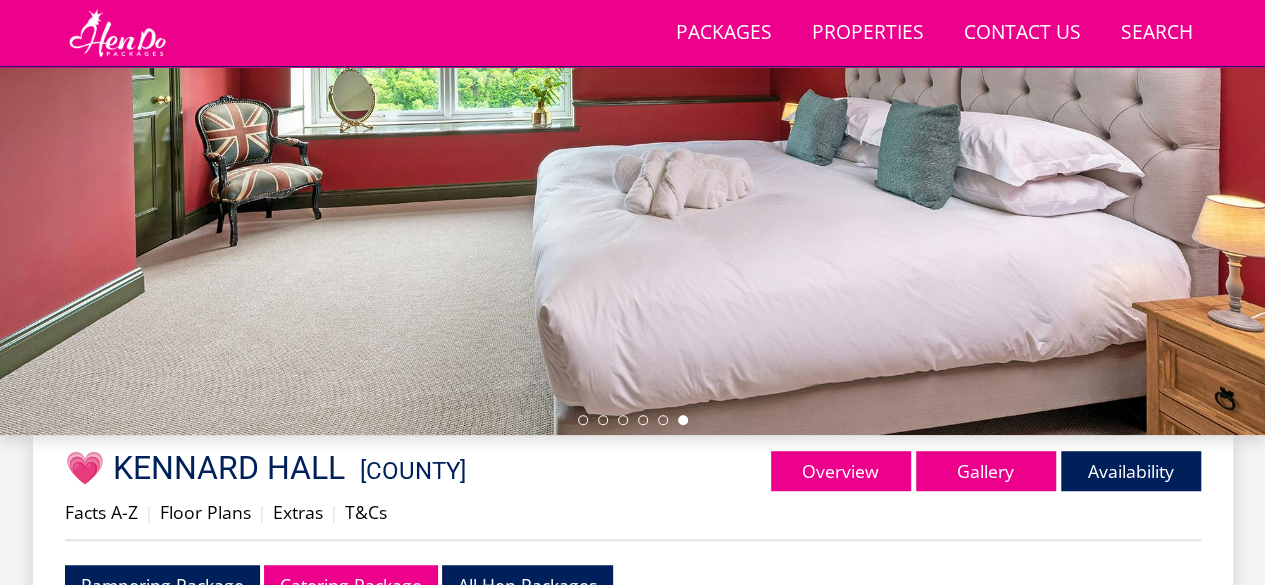 scroll, scrollTop: 374, scrollLeft: 0, axis: vertical 